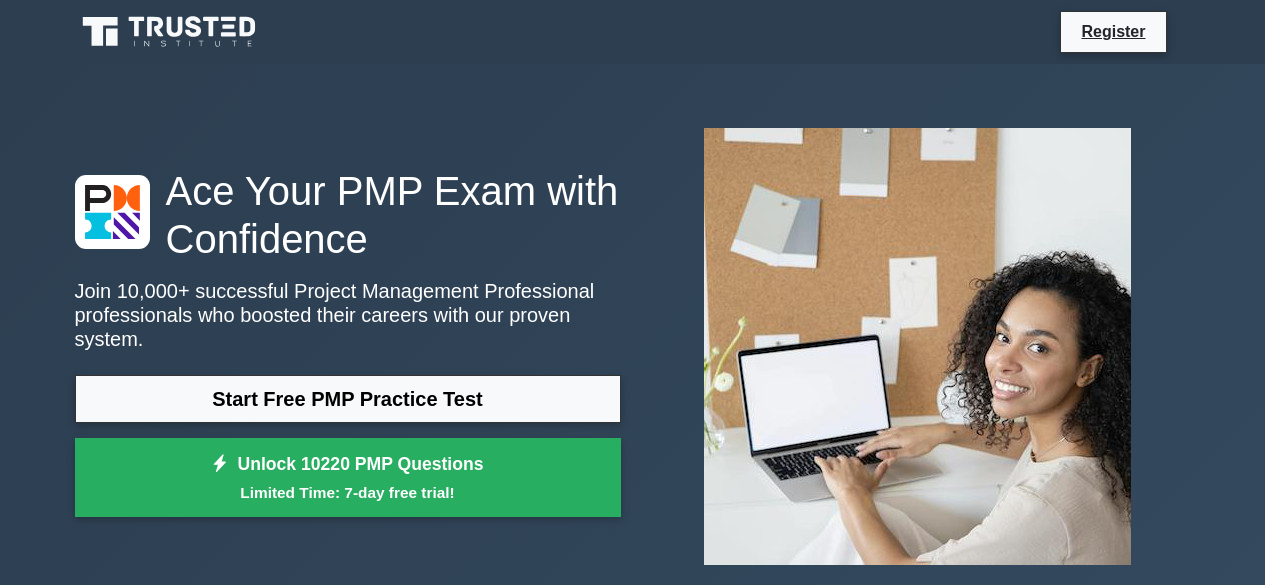scroll, scrollTop: 918, scrollLeft: 0, axis: vertical 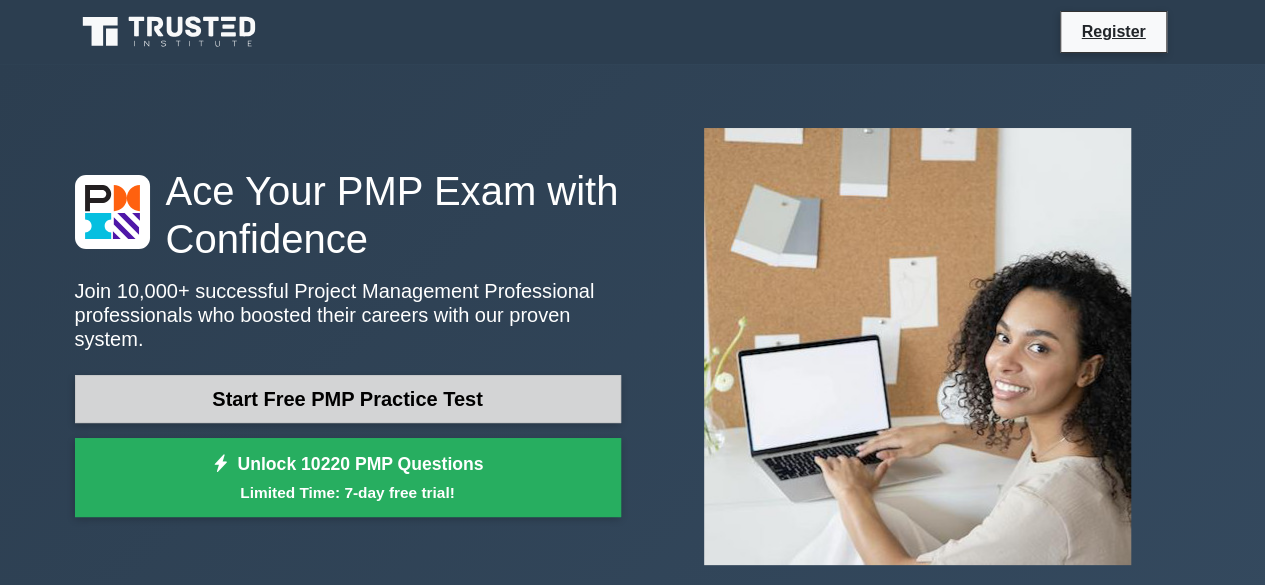 click on "Start Free PMP Practice Test" at bounding box center [348, 399] 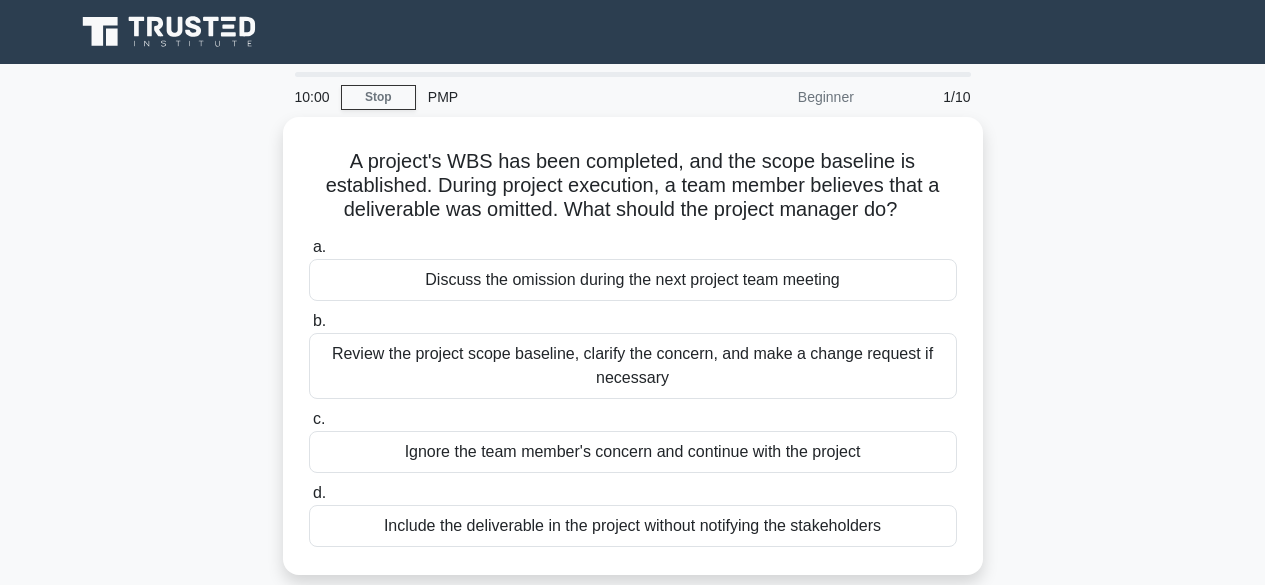 scroll, scrollTop: 0, scrollLeft: 0, axis: both 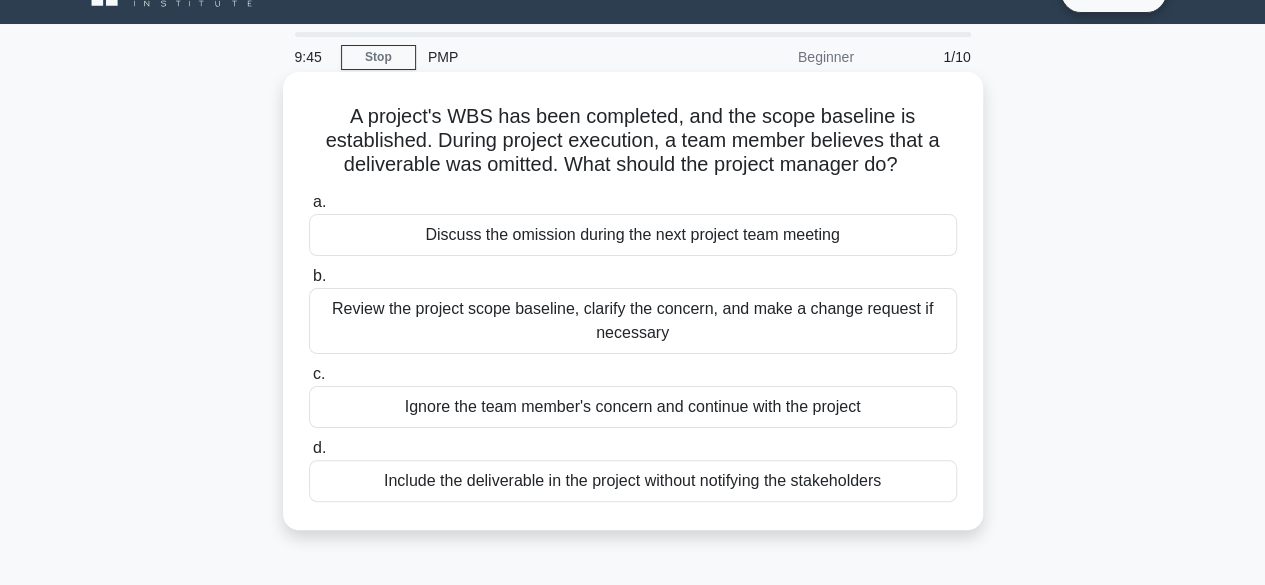 click on "Review the project scope baseline, clarify the concern, and make a change request if necessary" at bounding box center (633, 321) 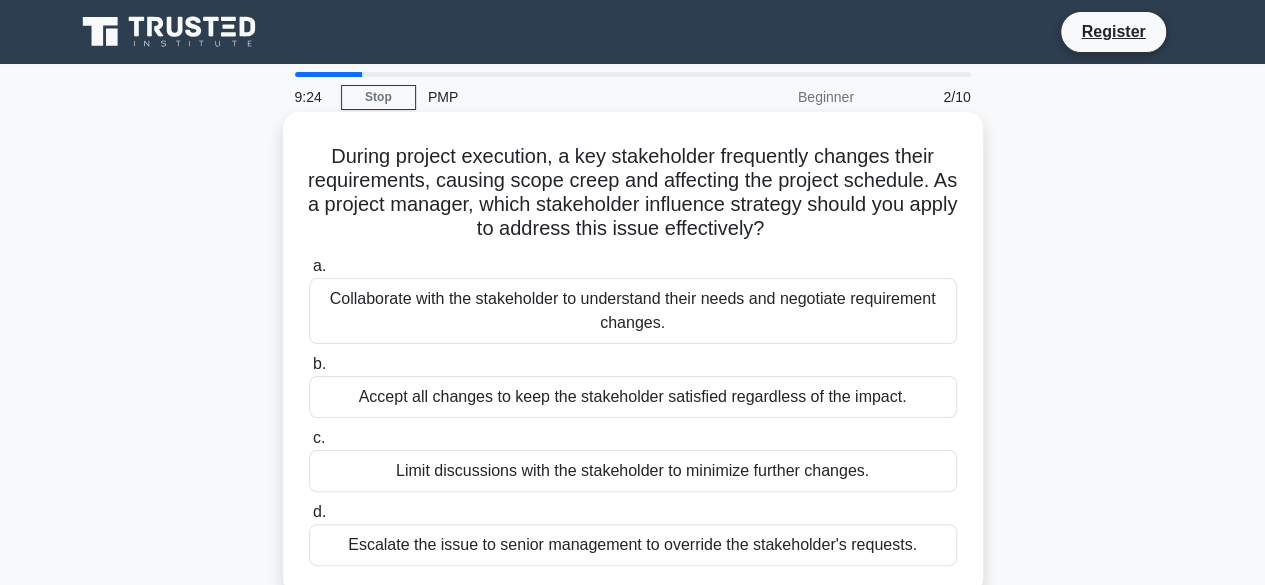 scroll, scrollTop: 40, scrollLeft: 0, axis: vertical 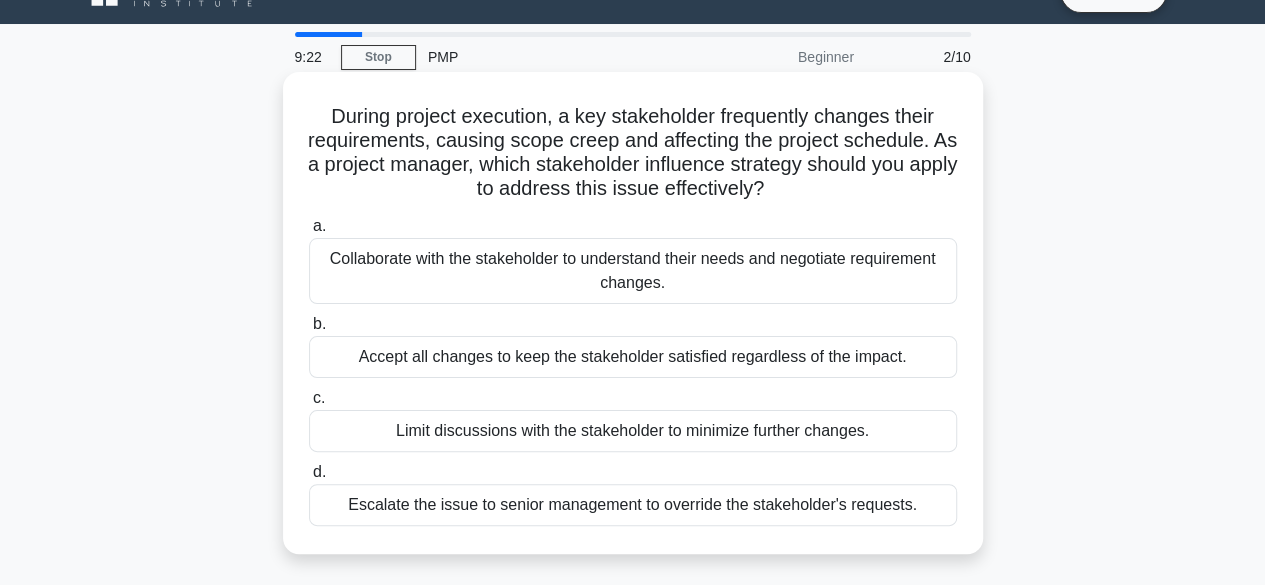 click on "Collaborate with the stakeholder to understand their needs and negotiate requirement changes." at bounding box center [633, 271] 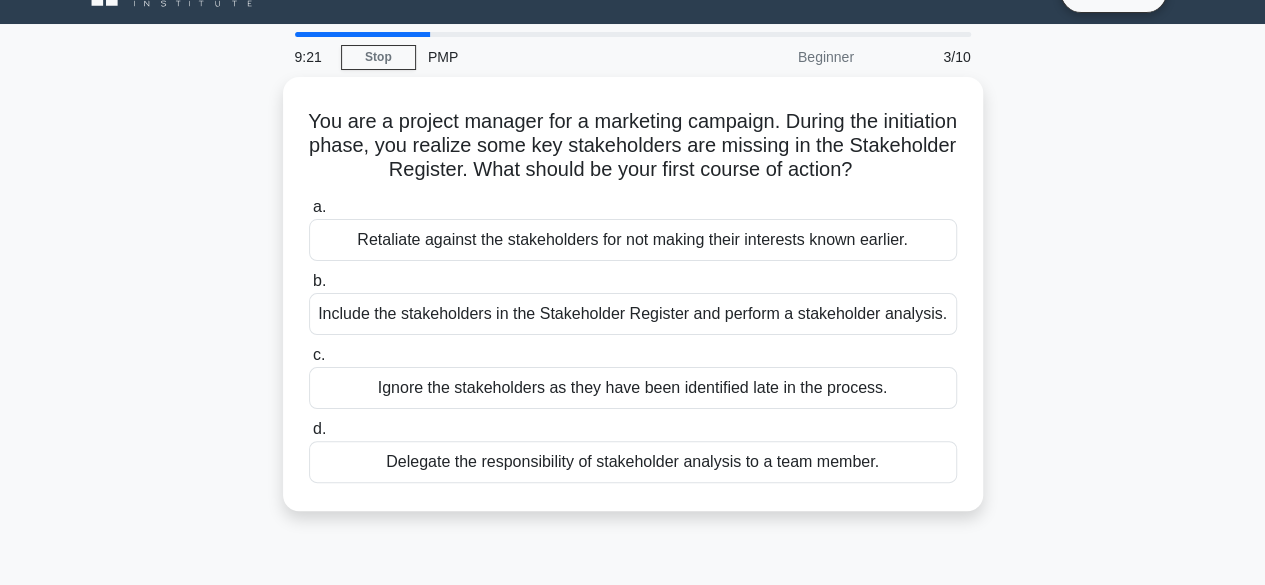 scroll, scrollTop: 0, scrollLeft: 0, axis: both 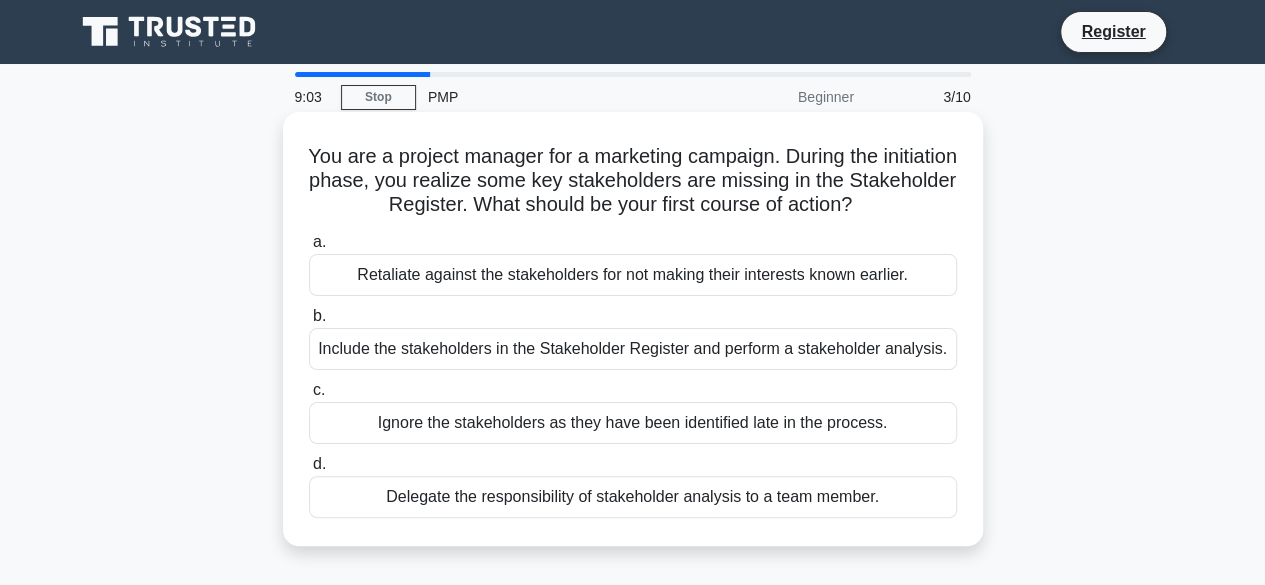 click on "Include the stakeholders in the Stakeholder Register and perform a stakeholder analysis." at bounding box center (633, 349) 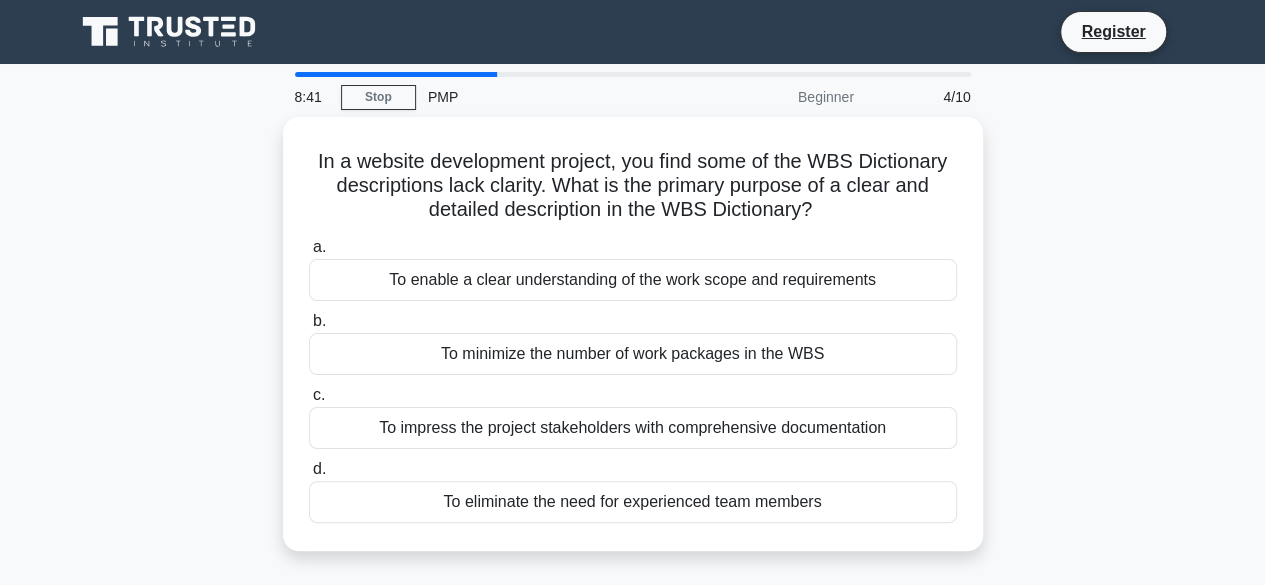 drag, startPoint x: 746, startPoint y: 351, endPoint x: 986, endPoint y: 433, distance: 253.62177 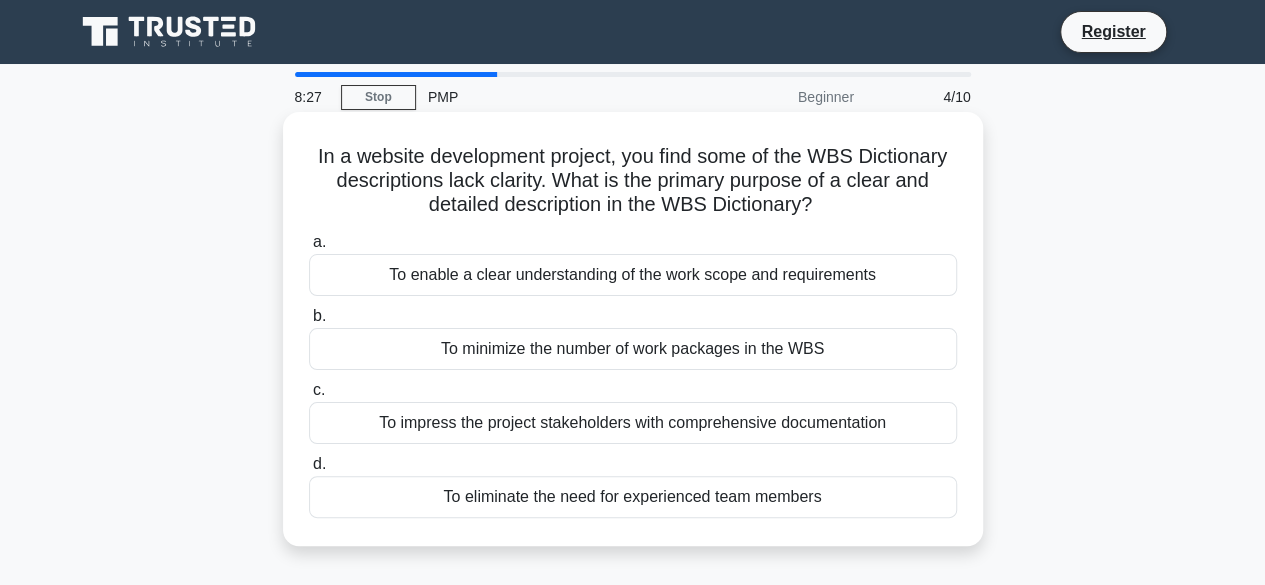click on "To enable a clear understanding of the work scope and requirements" at bounding box center [633, 275] 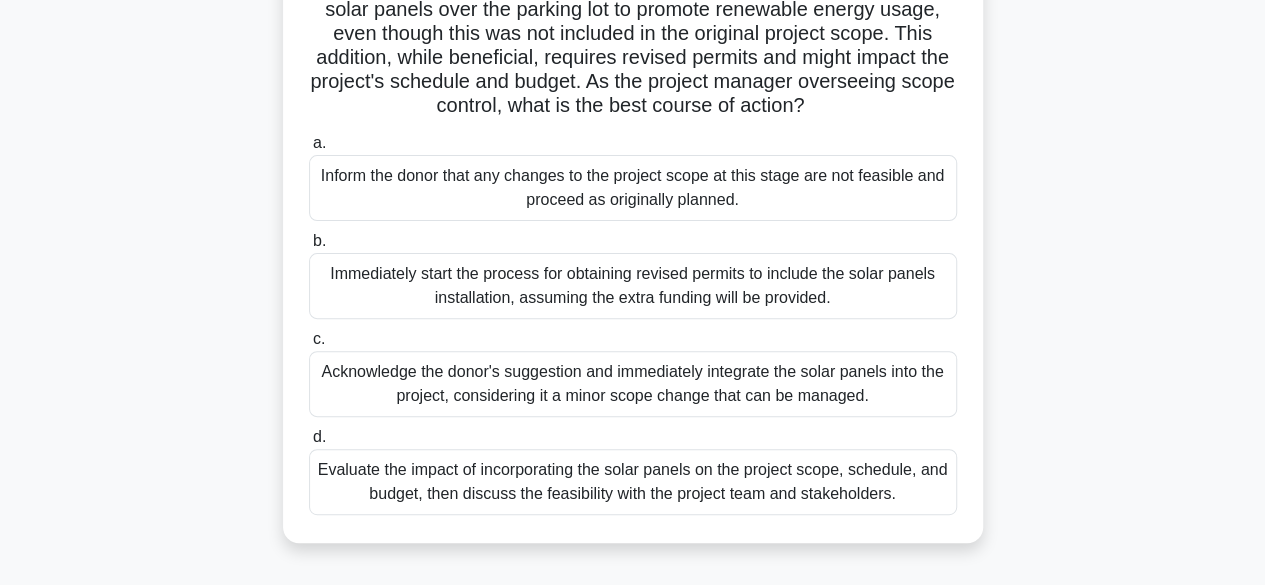 scroll, scrollTop: 240, scrollLeft: 0, axis: vertical 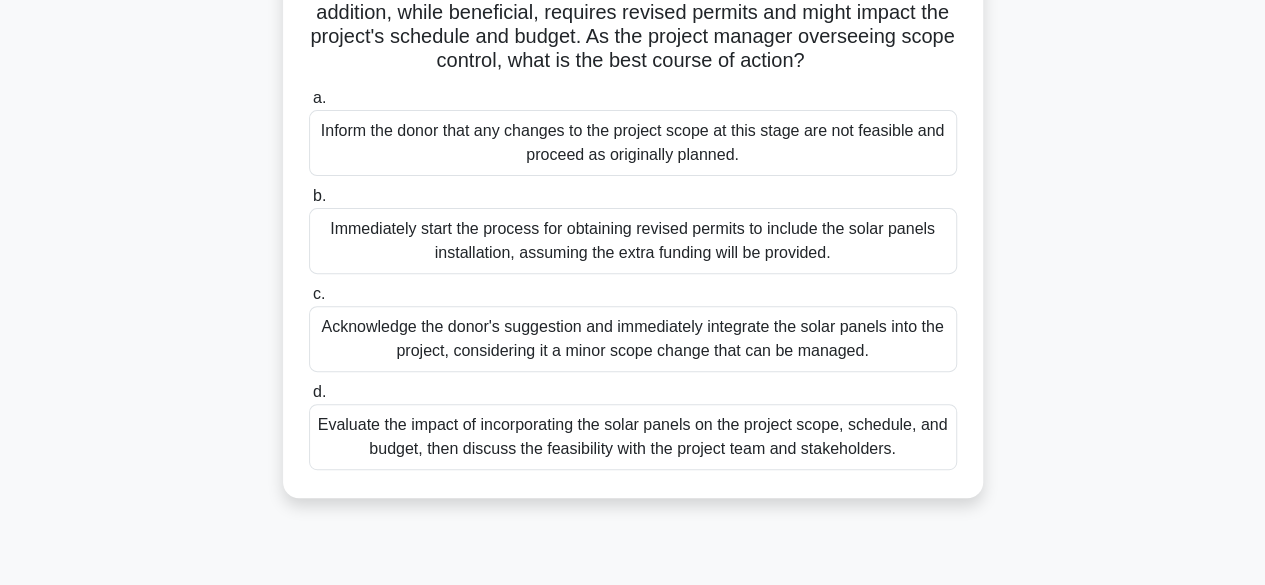 click on "Evaluate the impact of incorporating the solar panels on the project scope, schedule, and budget, then discuss the feasibility with the project team and stakeholders." at bounding box center [633, 437] 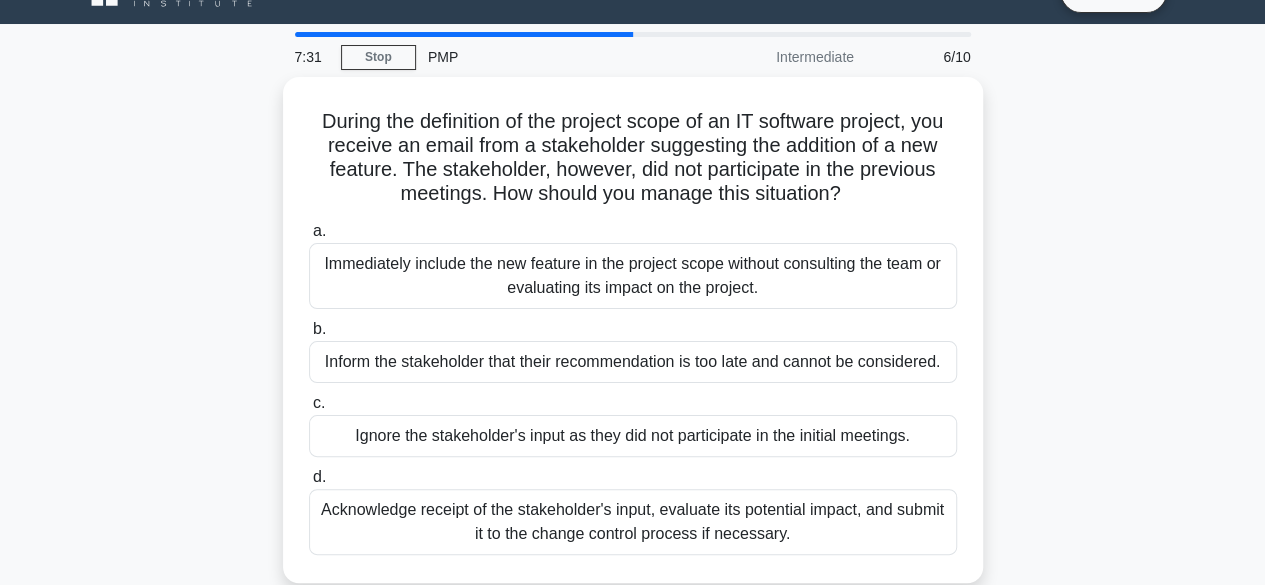 scroll, scrollTop: 80, scrollLeft: 0, axis: vertical 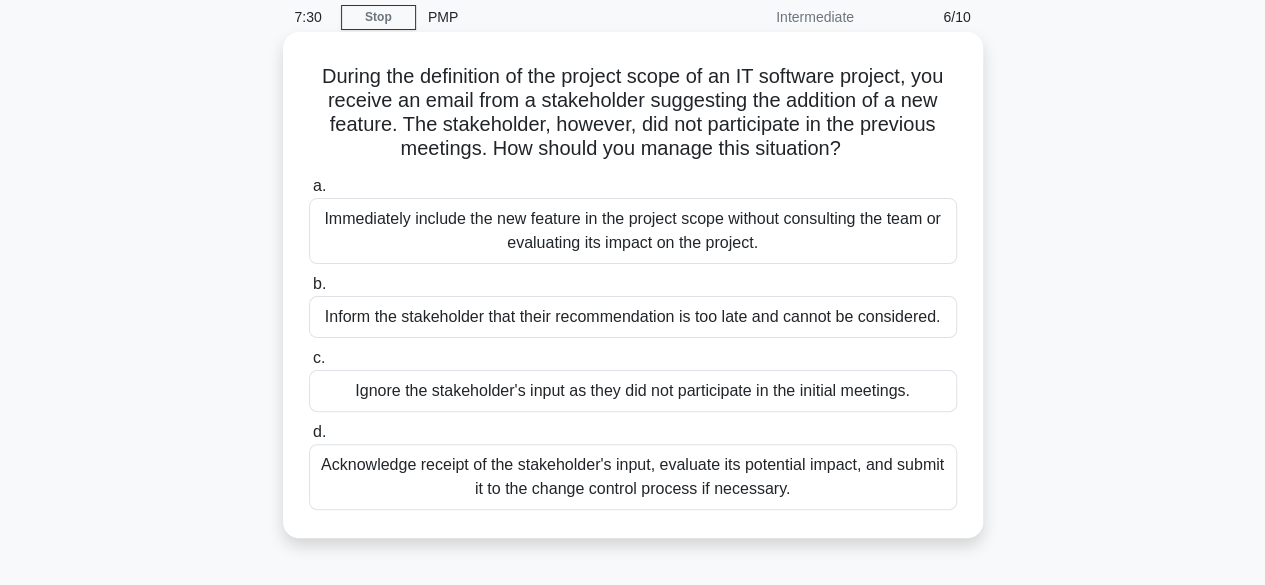click on "Acknowledge receipt of the stakeholder's input, evaluate its potential impact, and submit it to the change control process if necessary." at bounding box center (633, 477) 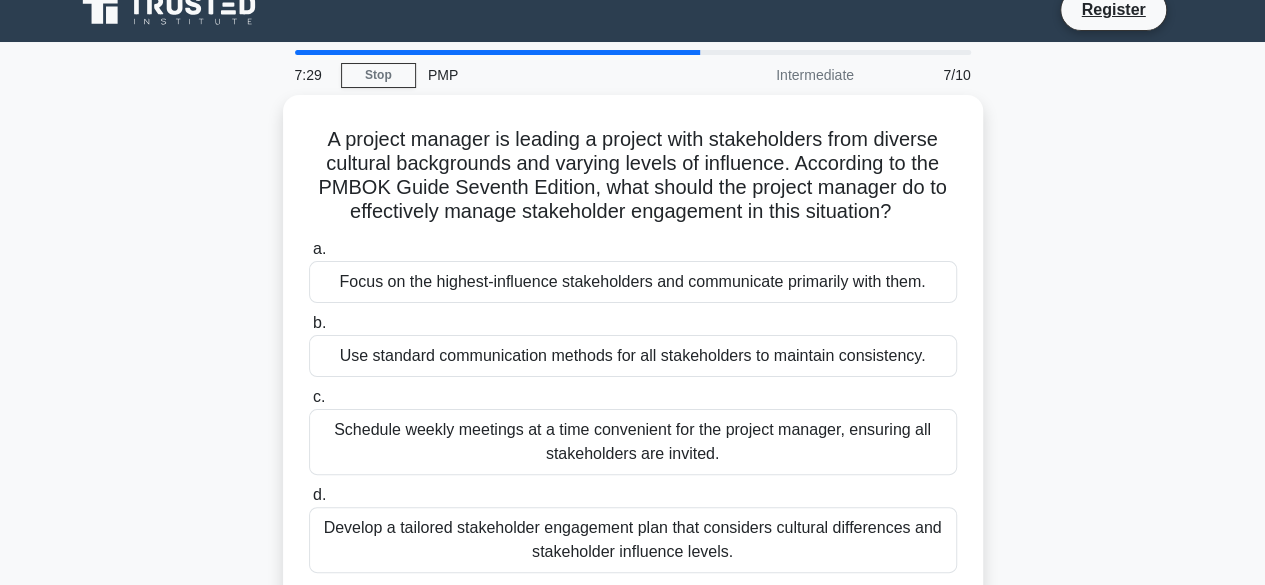 scroll, scrollTop: 0, scrollLeft: 0, axis: both 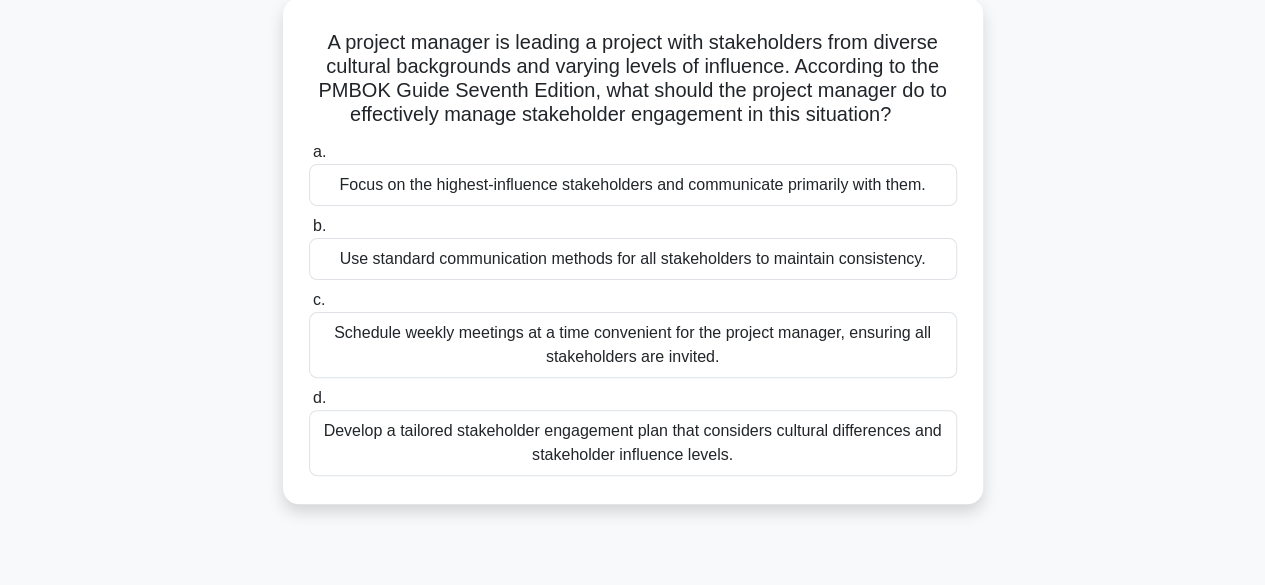 click on "Develop a tailored stakeholder engagement plan that considers cultural differences and stakeholder influence levels." at bounding box center (633, 443) 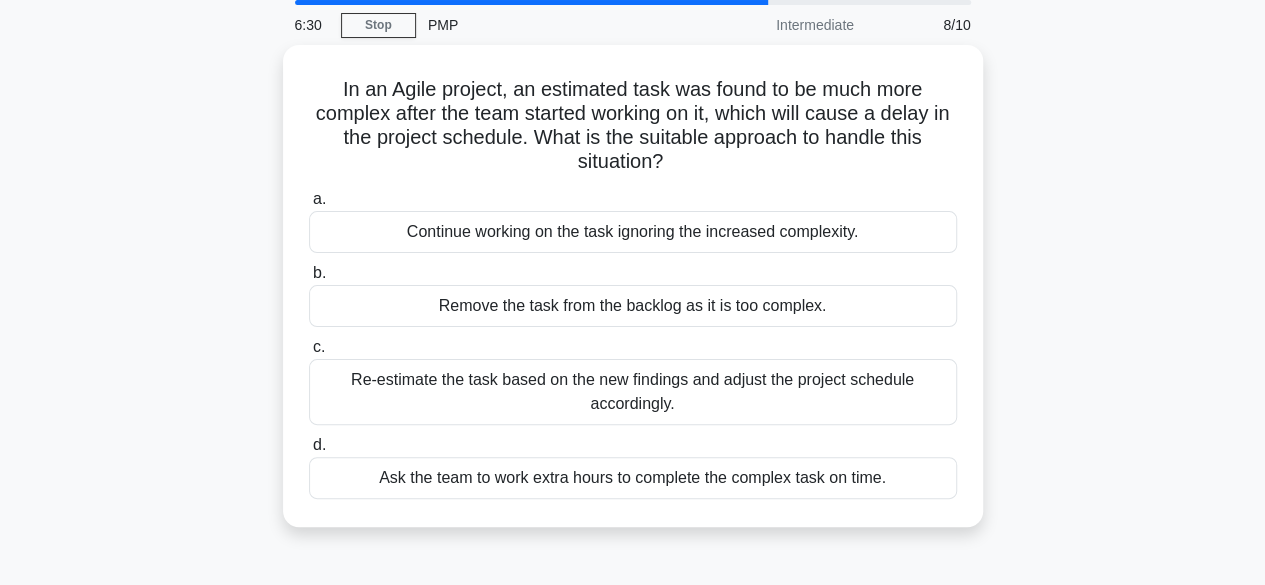 scroll, scrollTop: 77, scrollLeft: 0, axis: vertical 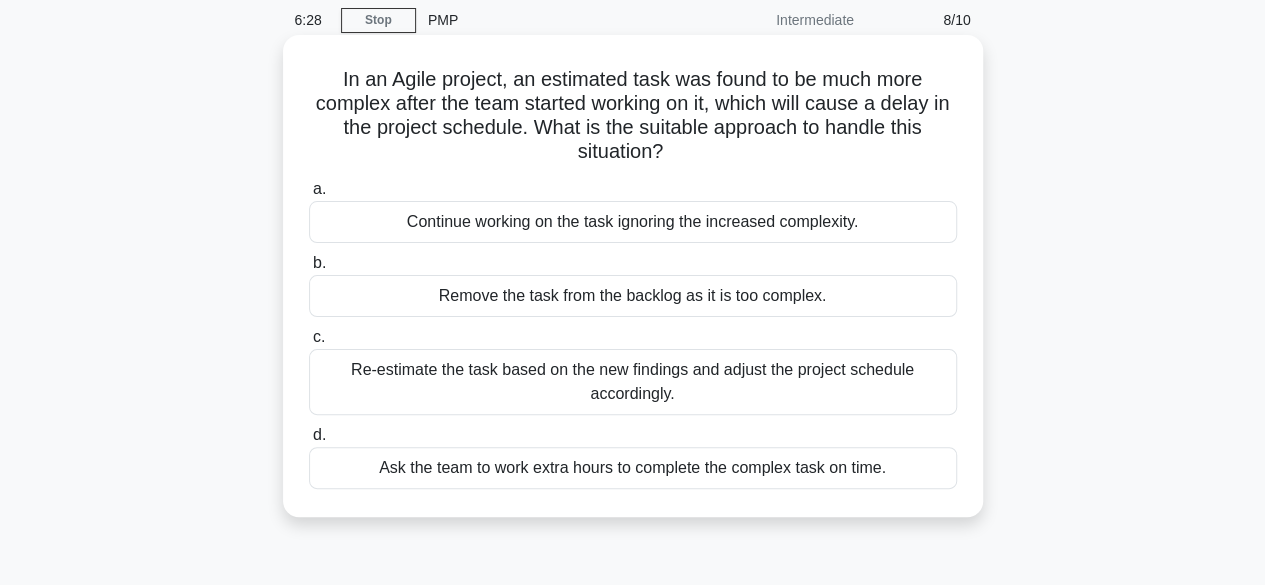 click on "Re-estimate the task based on the new findings and adjust the project schedule accordingly." at bounding box center [633, 382] 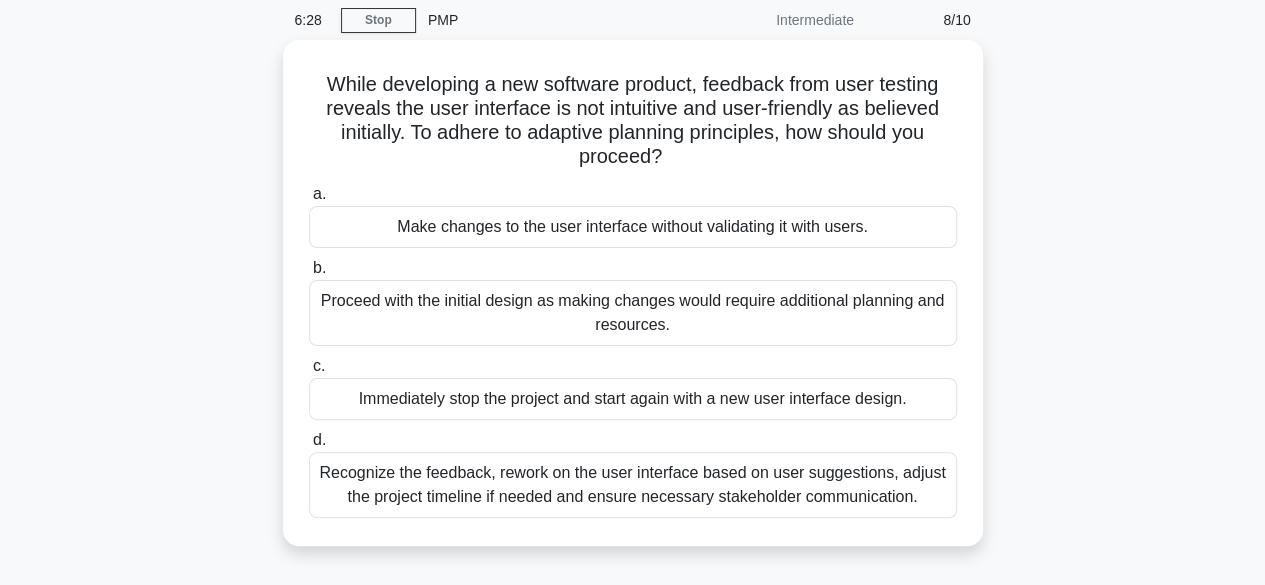 scroll, scrollTop: 0, scrollLeft: 0, axis: both 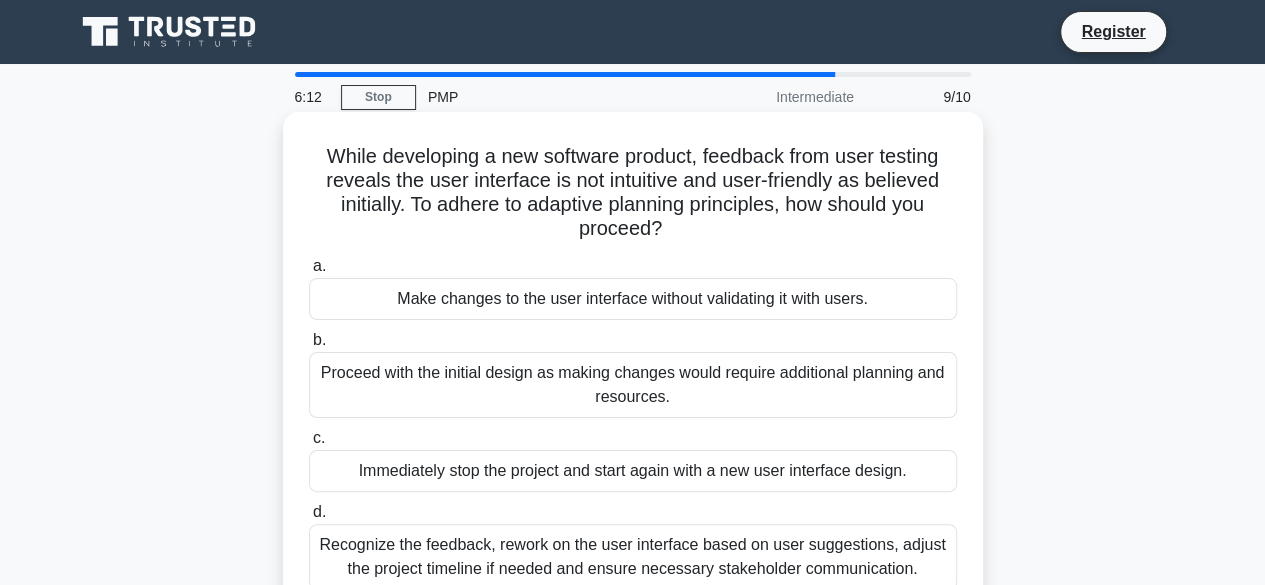 click on "Recognize the feedback, rework on the user interface based on user suggestions, adjust the project timeline if needed and ensure necessary stakeholder communication." at bounding box center [633, 557] 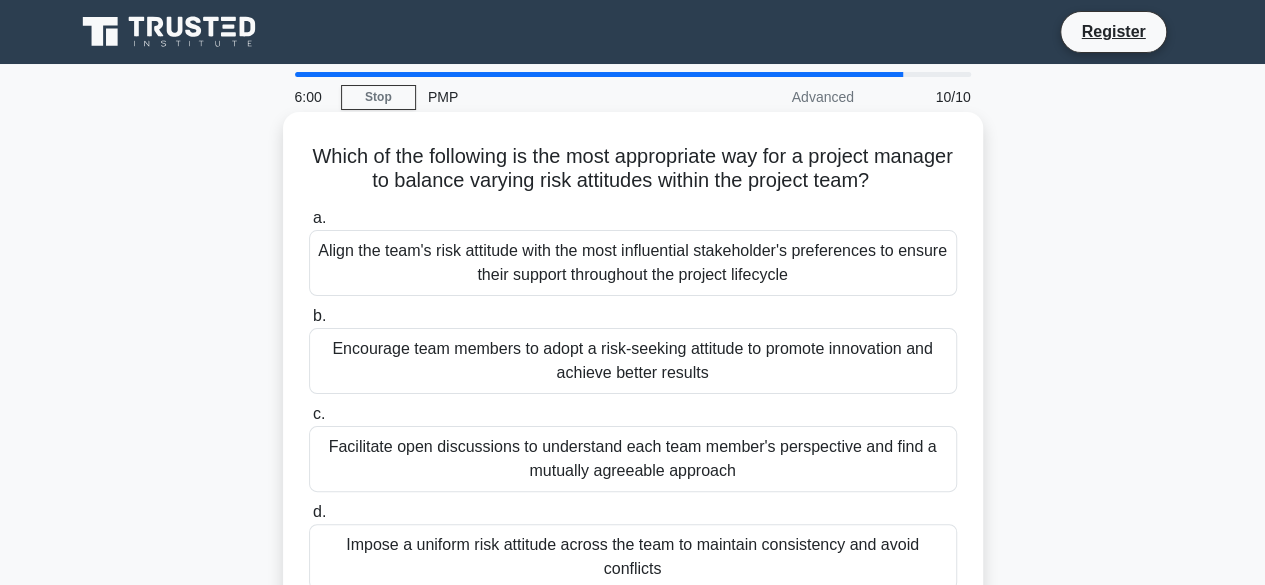 click on "c.
Facilitate open discussions to understand each team member's perspective and find a mutually agreeable approach" at bounding box center (633, 447) 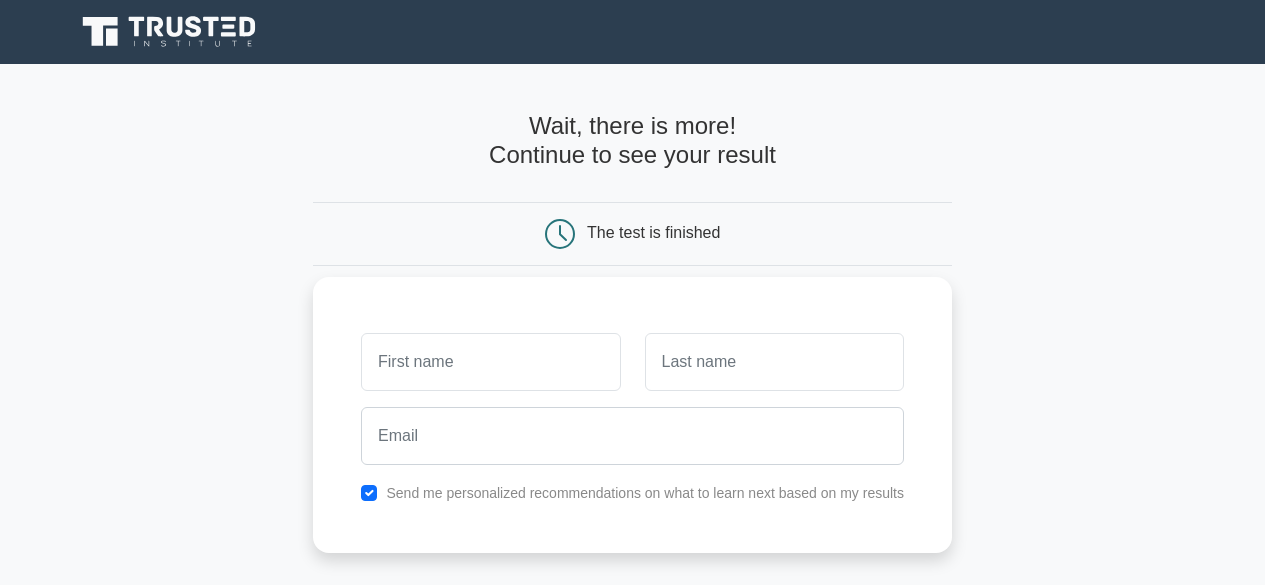 scroll, scrollTop: 0, scrollLeft: 0, axis: both 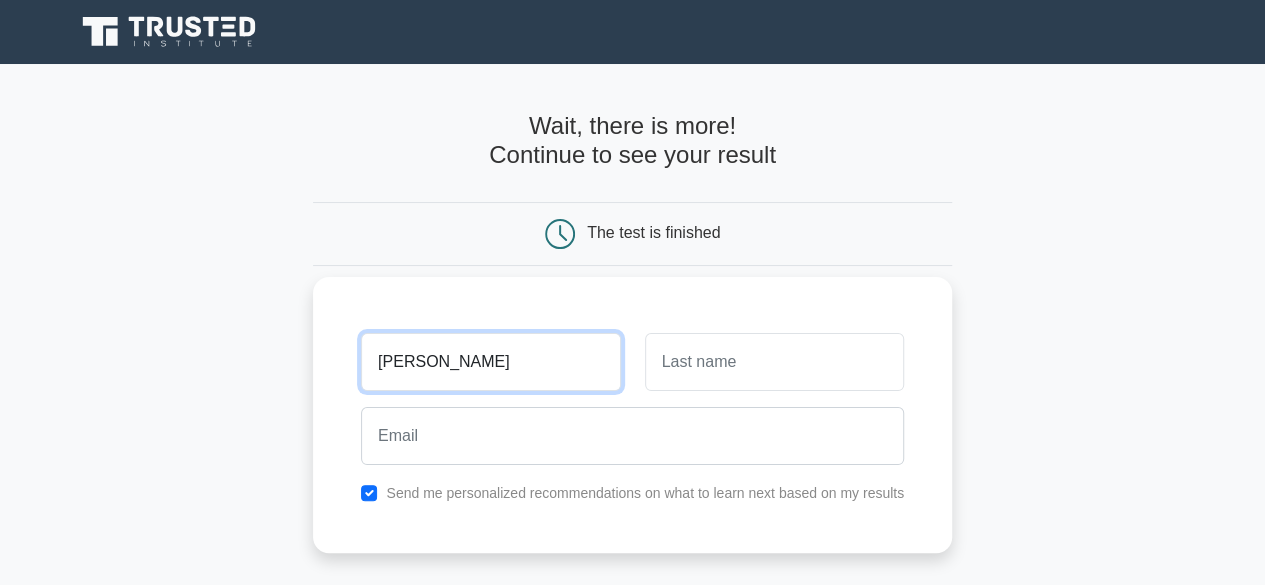 type on "[PERSON_NAME]" 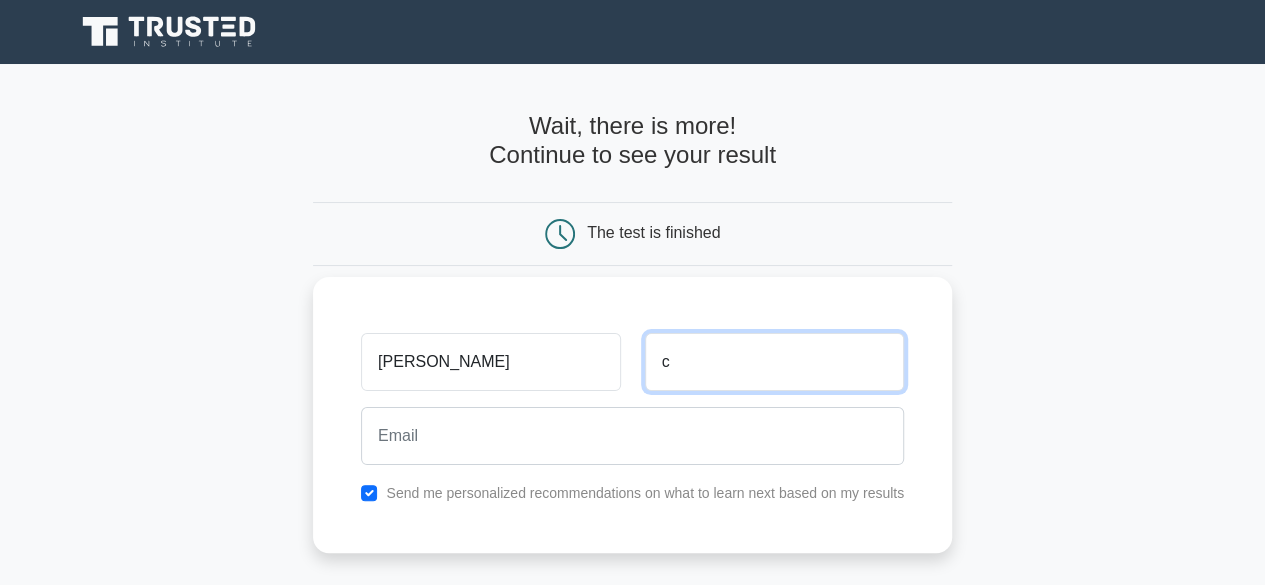 click on "c" at bounding box center (774, 362) 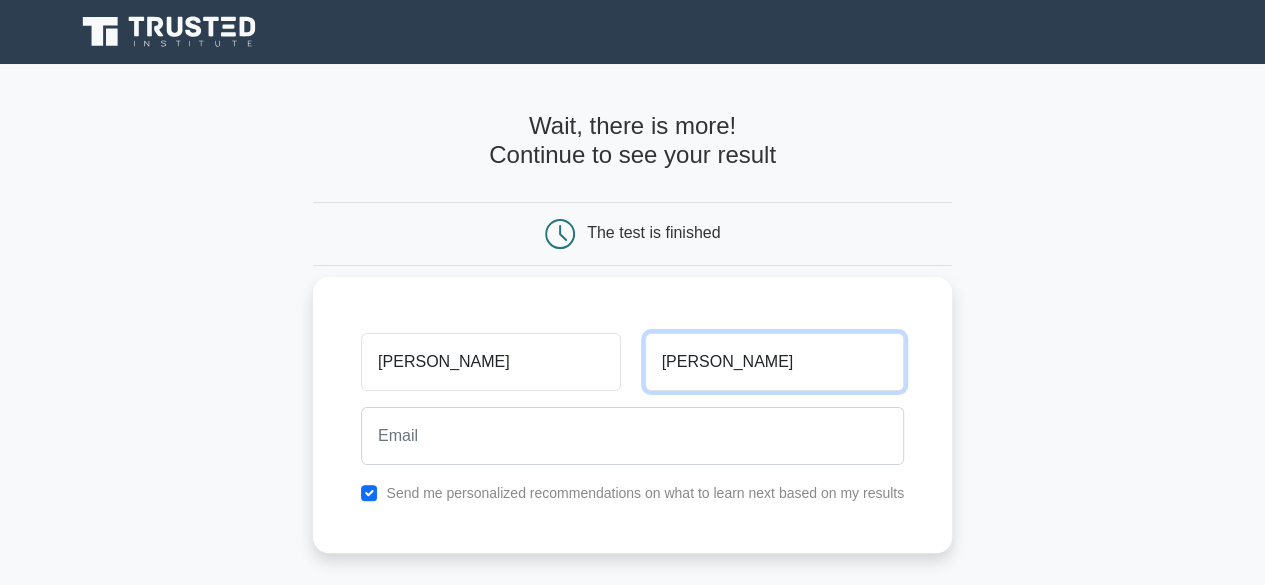 type on "caroline" 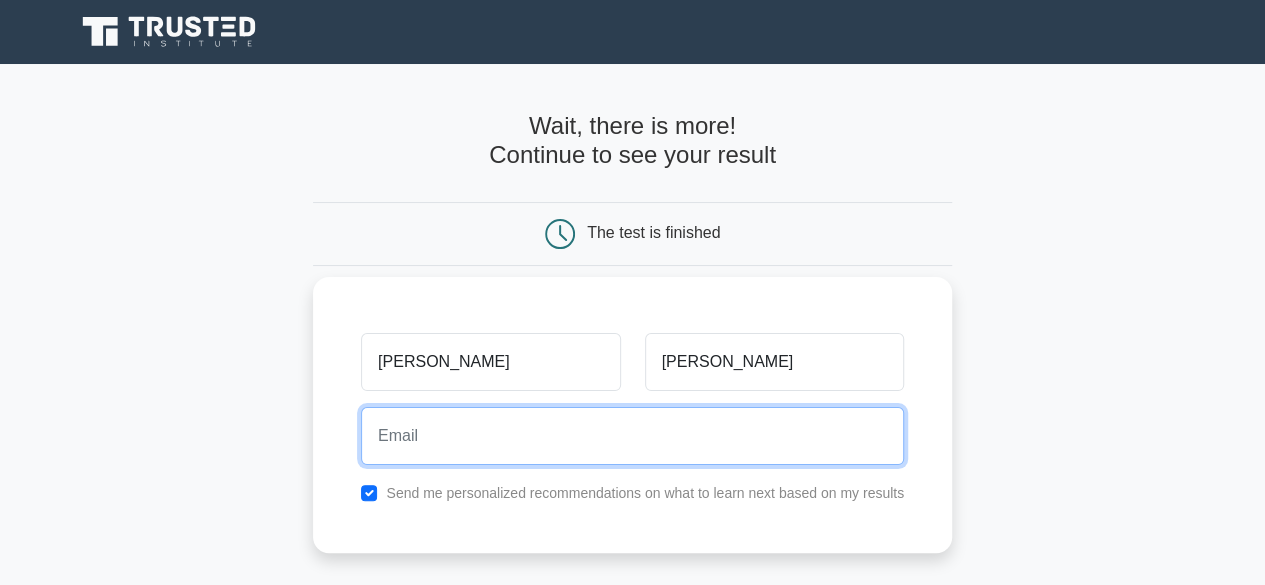click at bounding box center (632, 436) 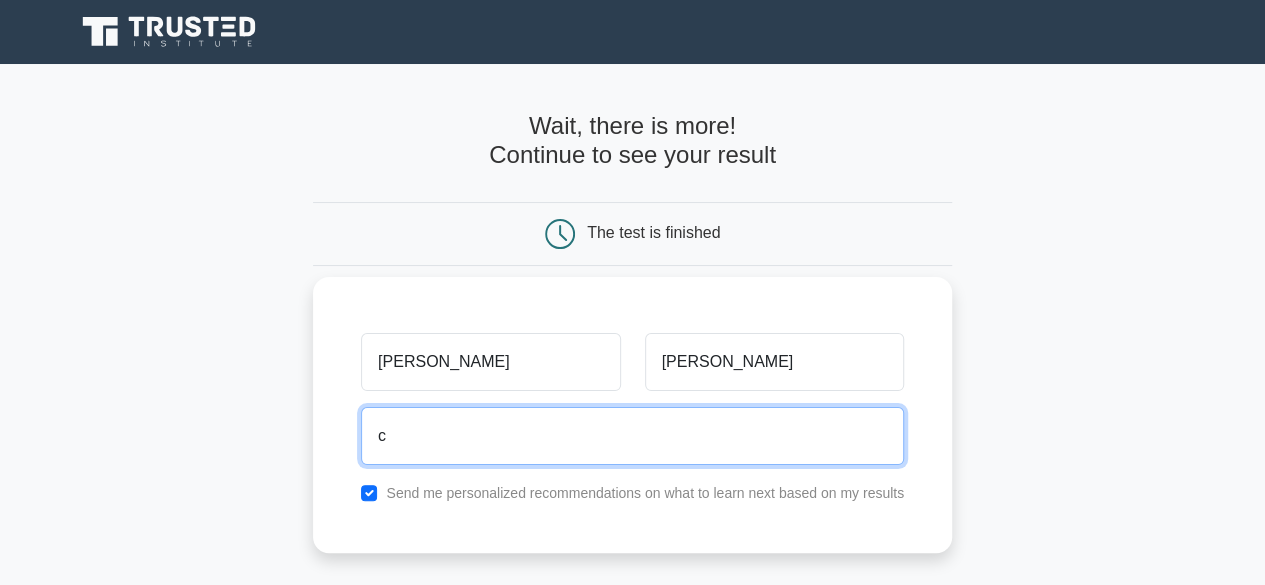 type on "carol35jenni@gmail.com" 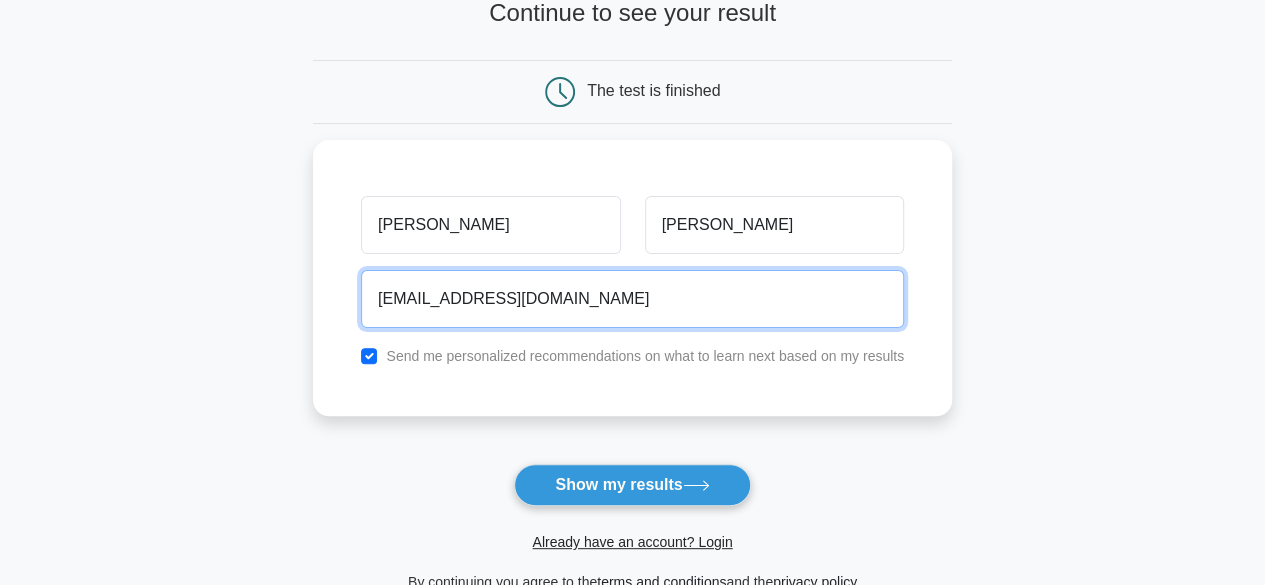 scroll, scrollTop: 142, scrollLeft: 0, axis: vertical 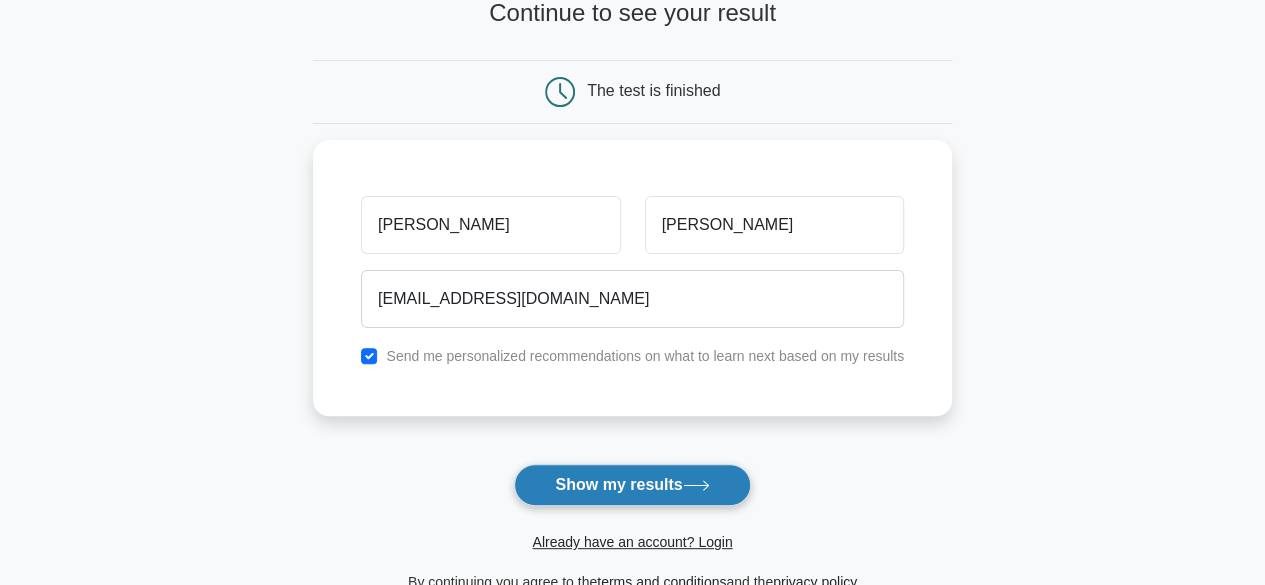 click on "Show my results" at bounding box center (632, 485) 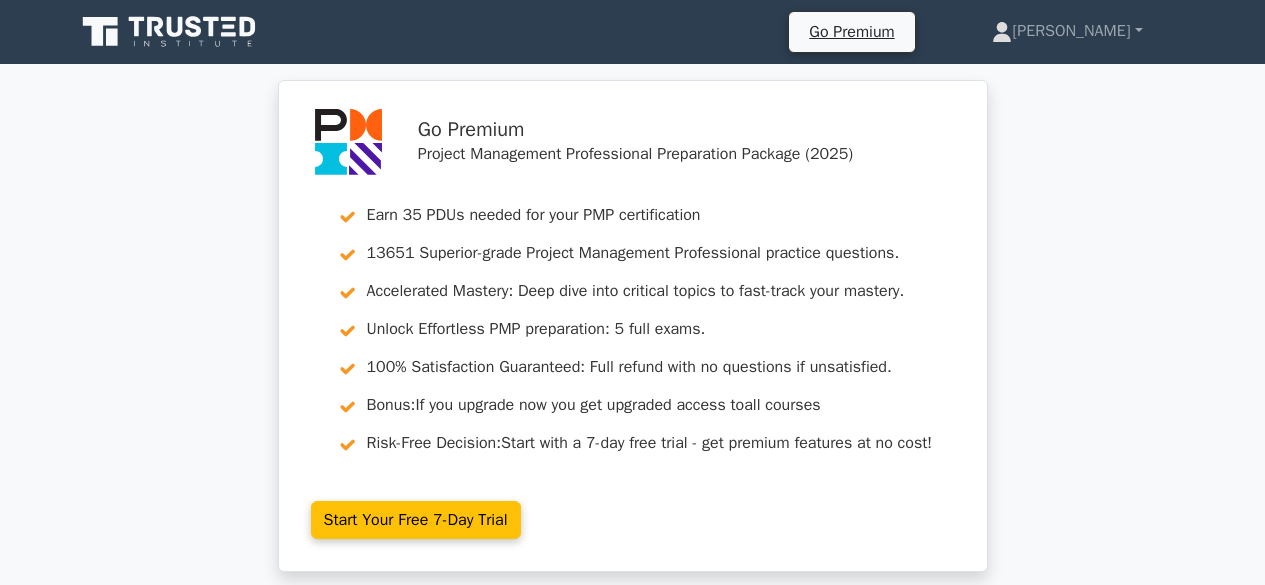 scroll, scrollTop: 0, scrollLeft: 0, axis: both 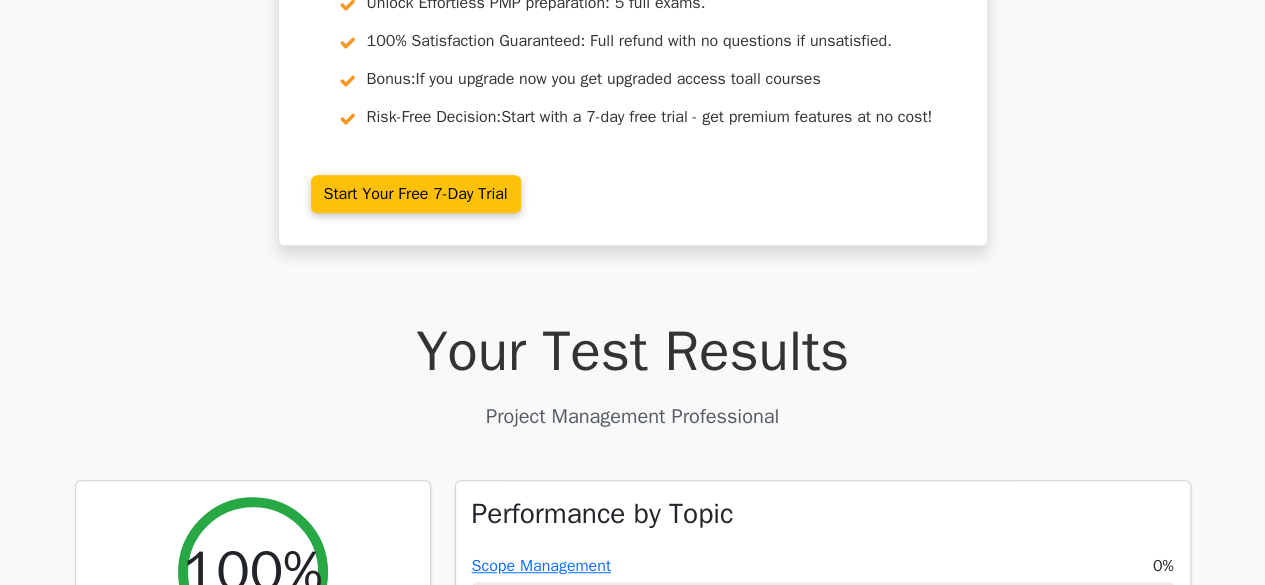 drag, startPoint x: 1274, startPoint y: 65, endPoint x: 1279, endPoint y: 109, distance: 44.28318 